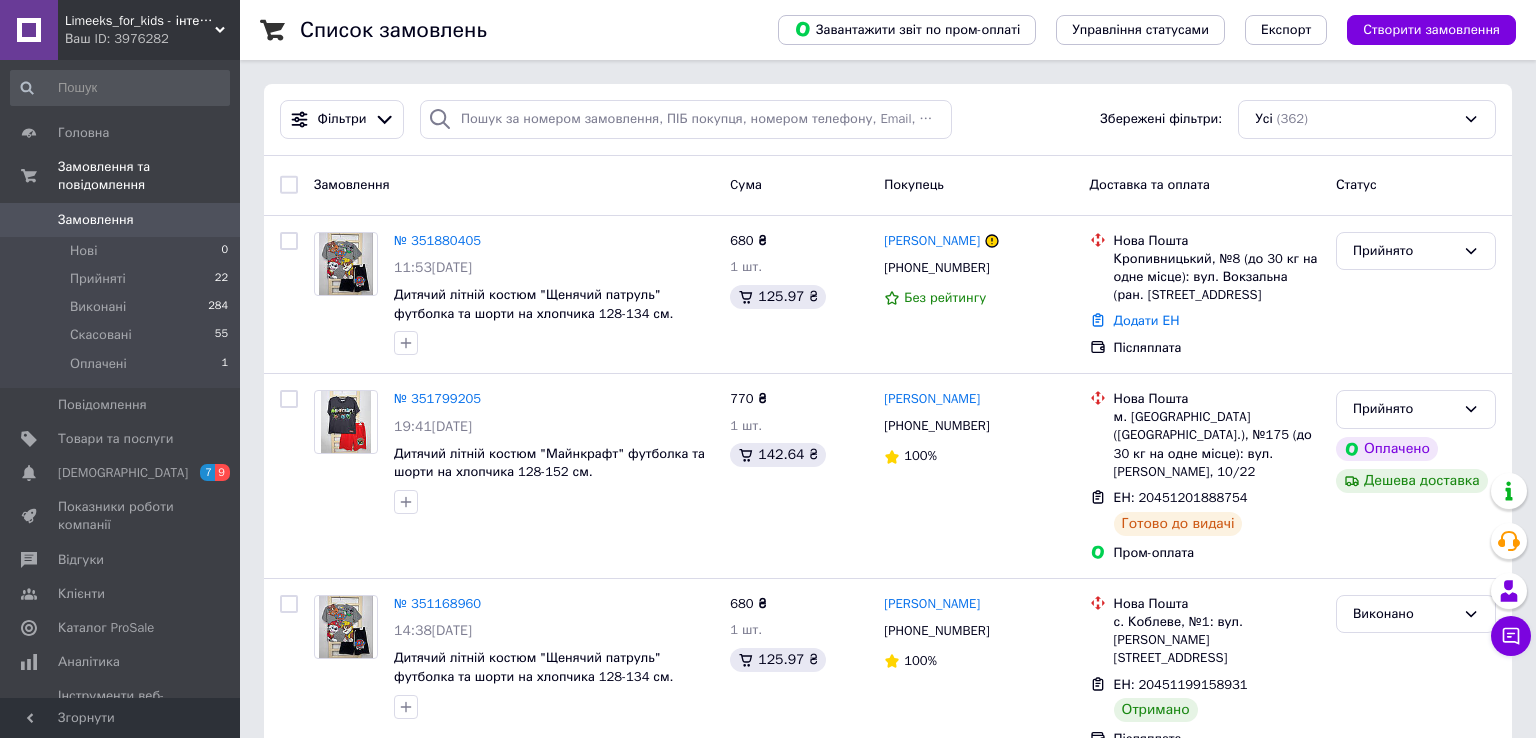scroll, scrollTop: 0, scrollLeft: 0, axis: both 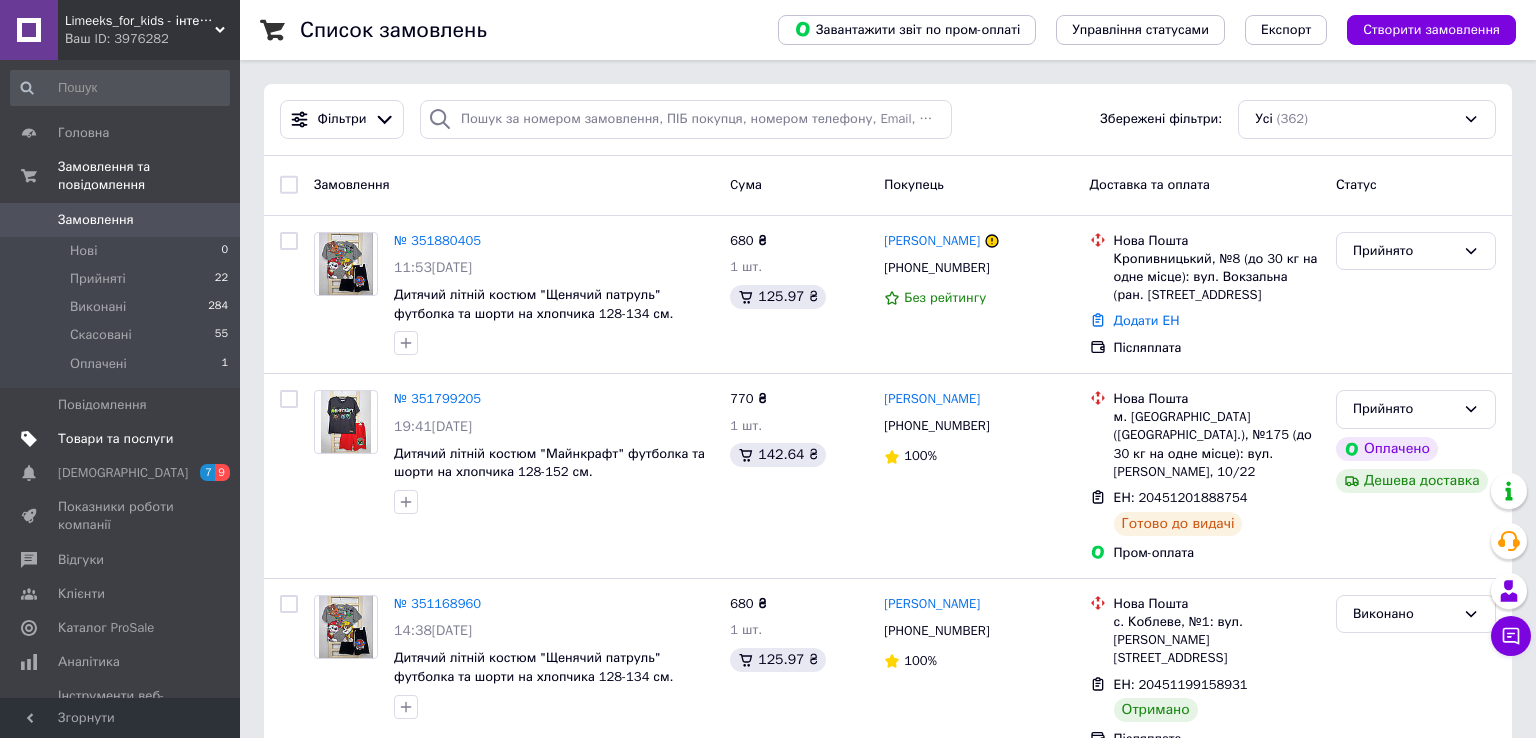 click on "Товари та послуги" at bounding box center (115, 439) 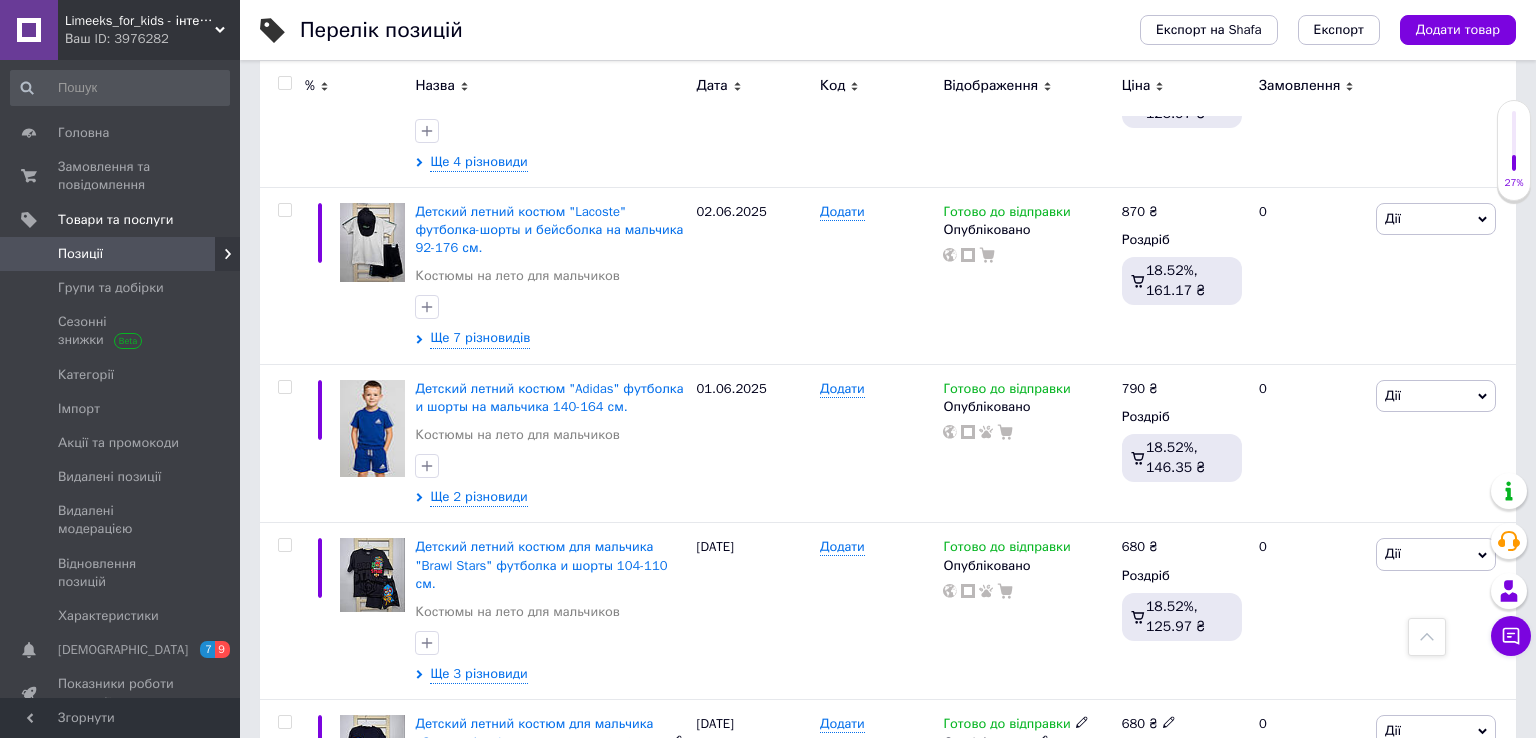 scroll, scrollTop: 3005, scrollLeft: 0, axis: vertical 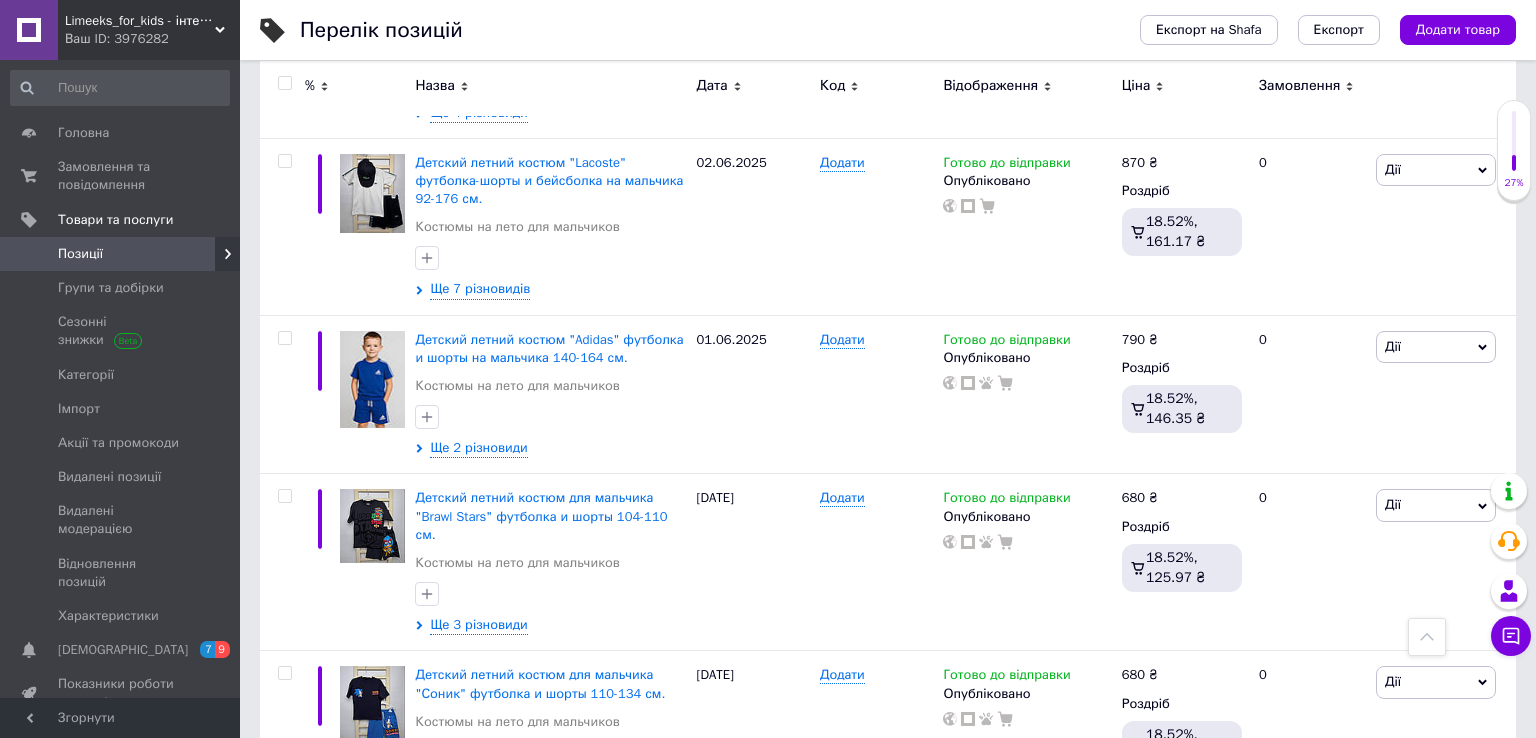 click on "2" at bounding box center [327, 850] 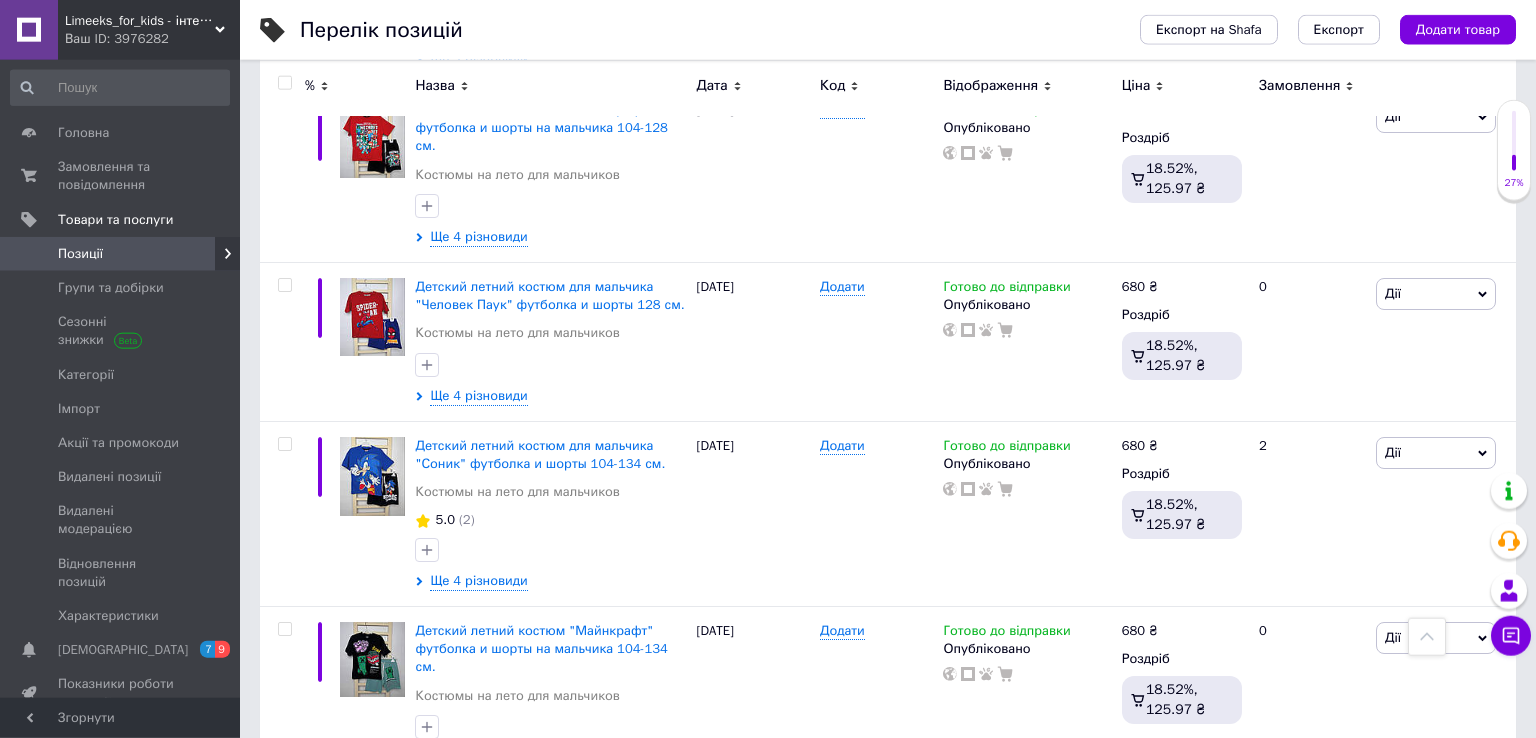 scroll, scrollTop: 0, scrollLeft: 0, axis: both 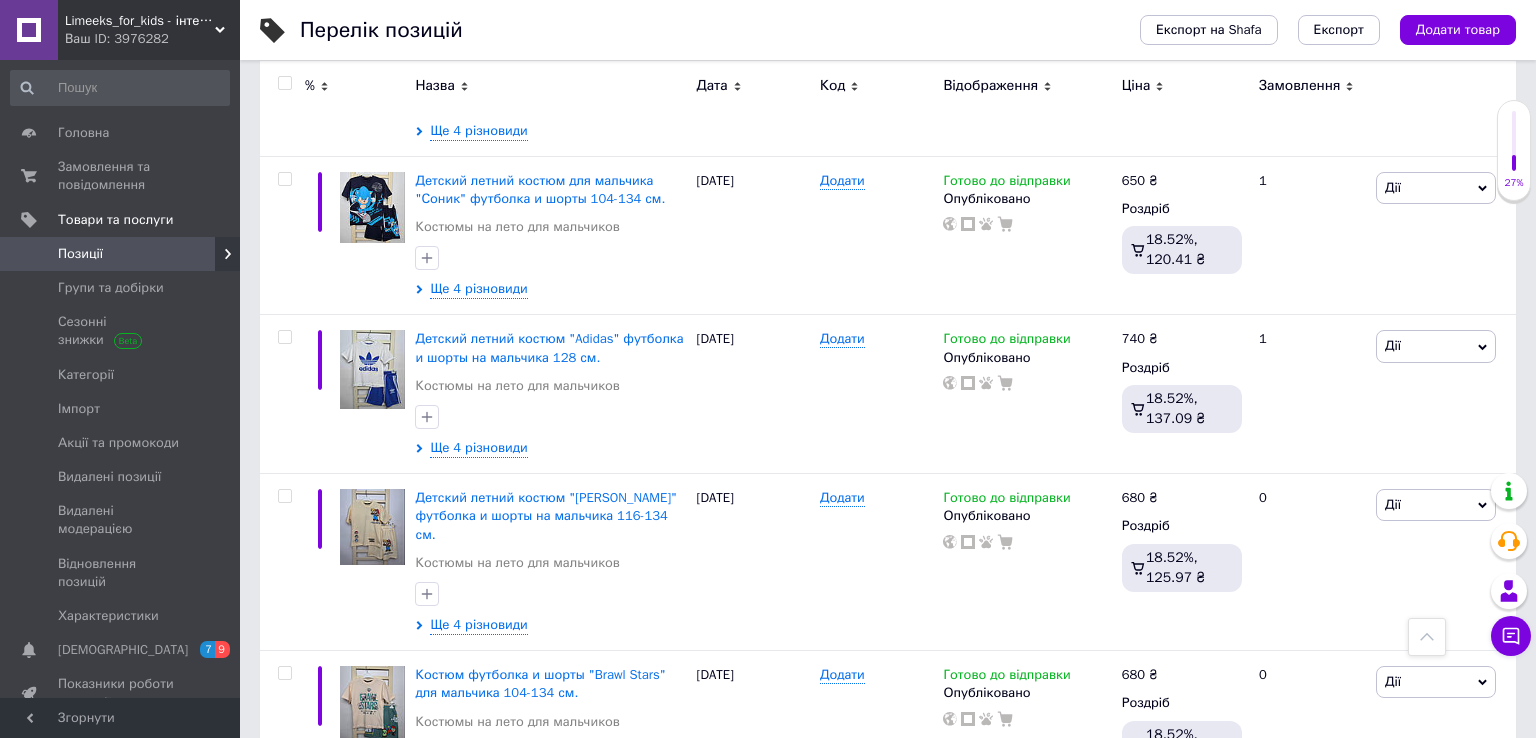 click on "3" at bounding box center (494, 850) 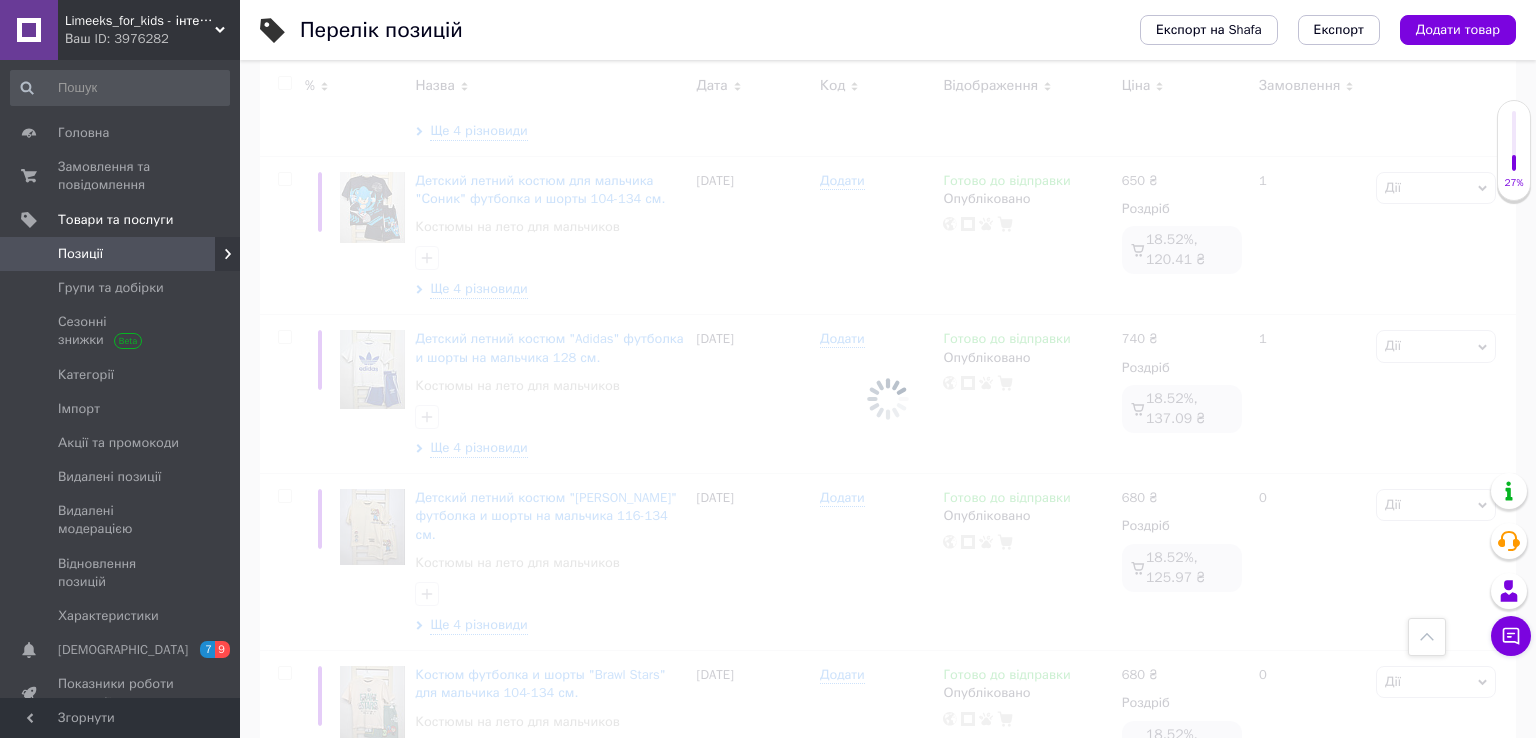 scroll, scrollTop: 3045, scrollLeft: 0, axis: vertical 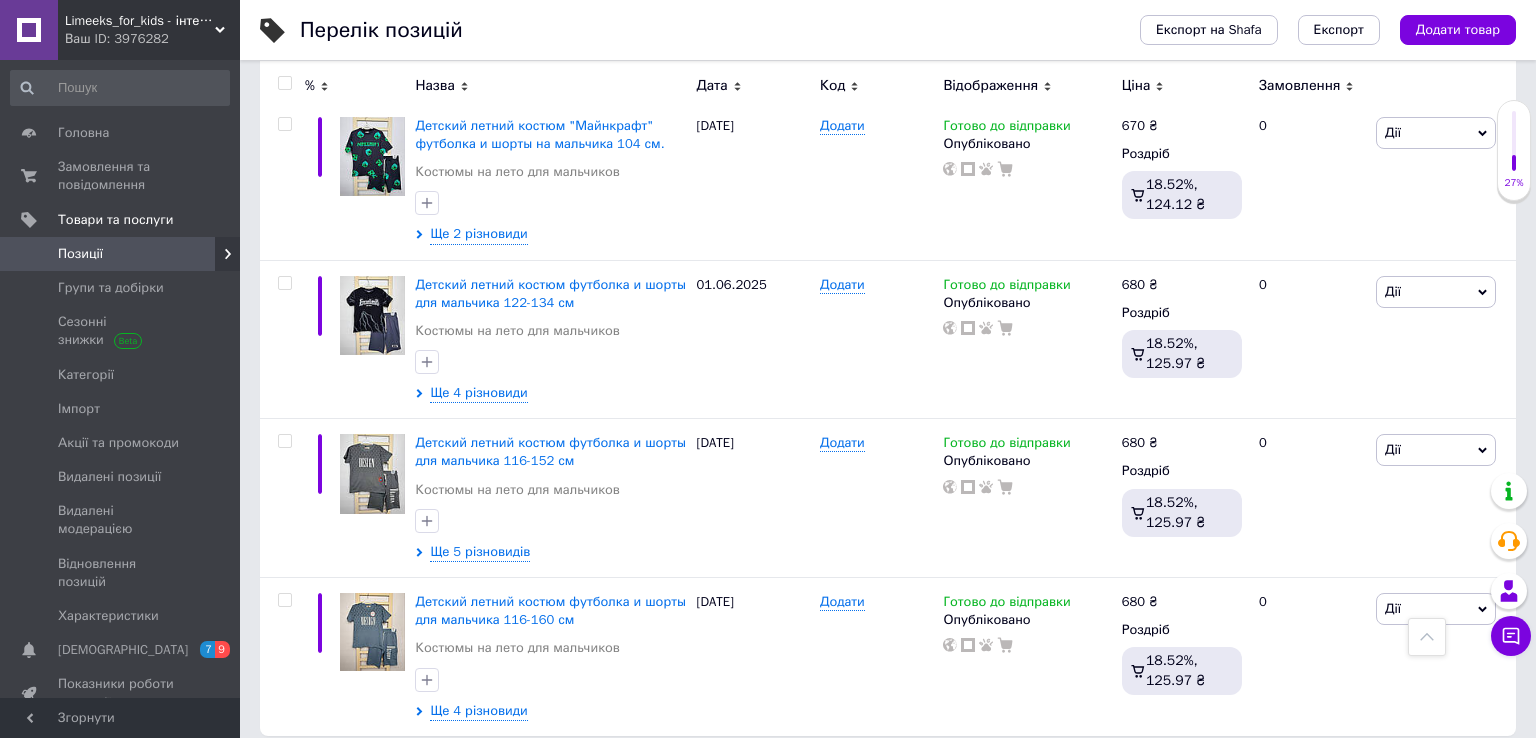 click on "4" at bounding box center (539, 777) 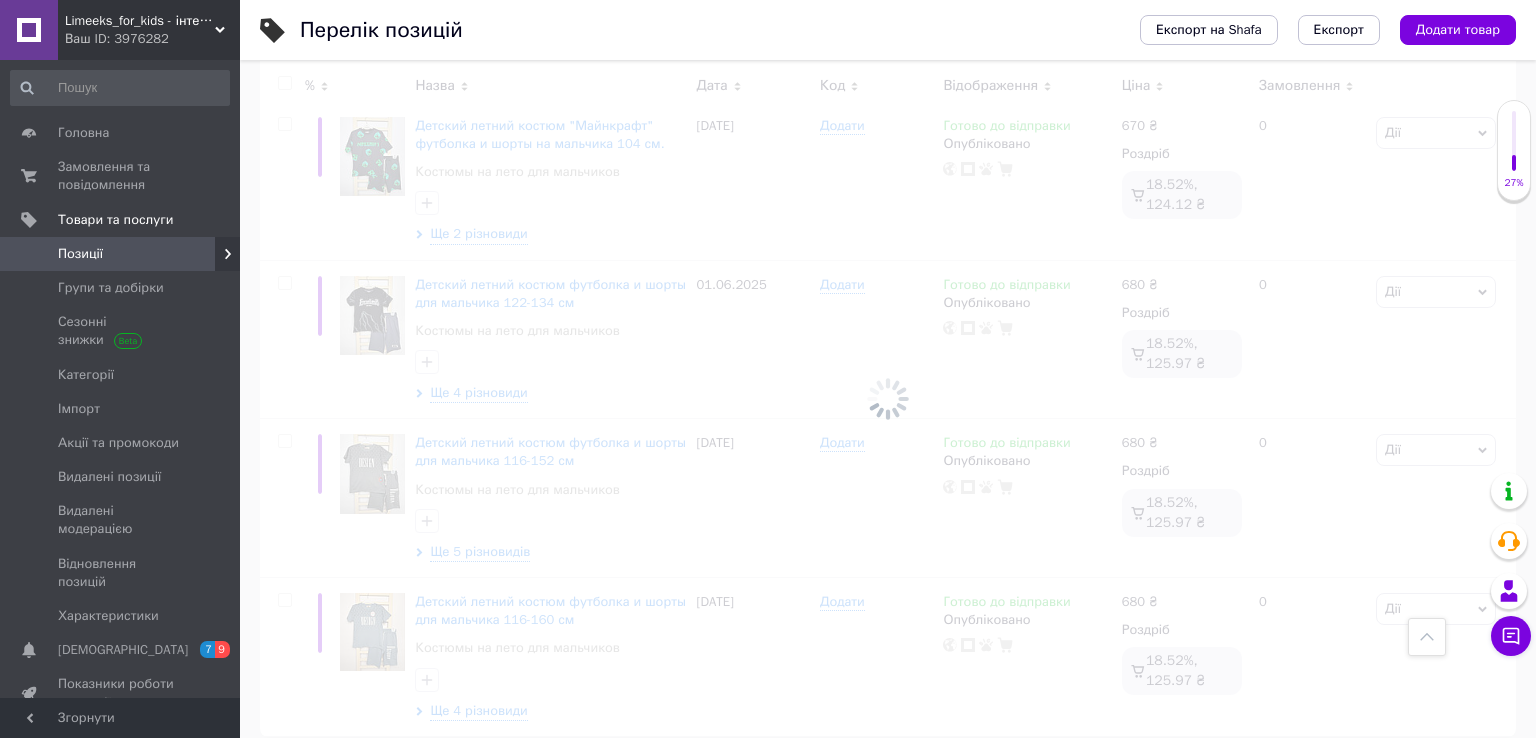 scroll, scrollTop: 2940, scrollLeft: 0, axis: vertical 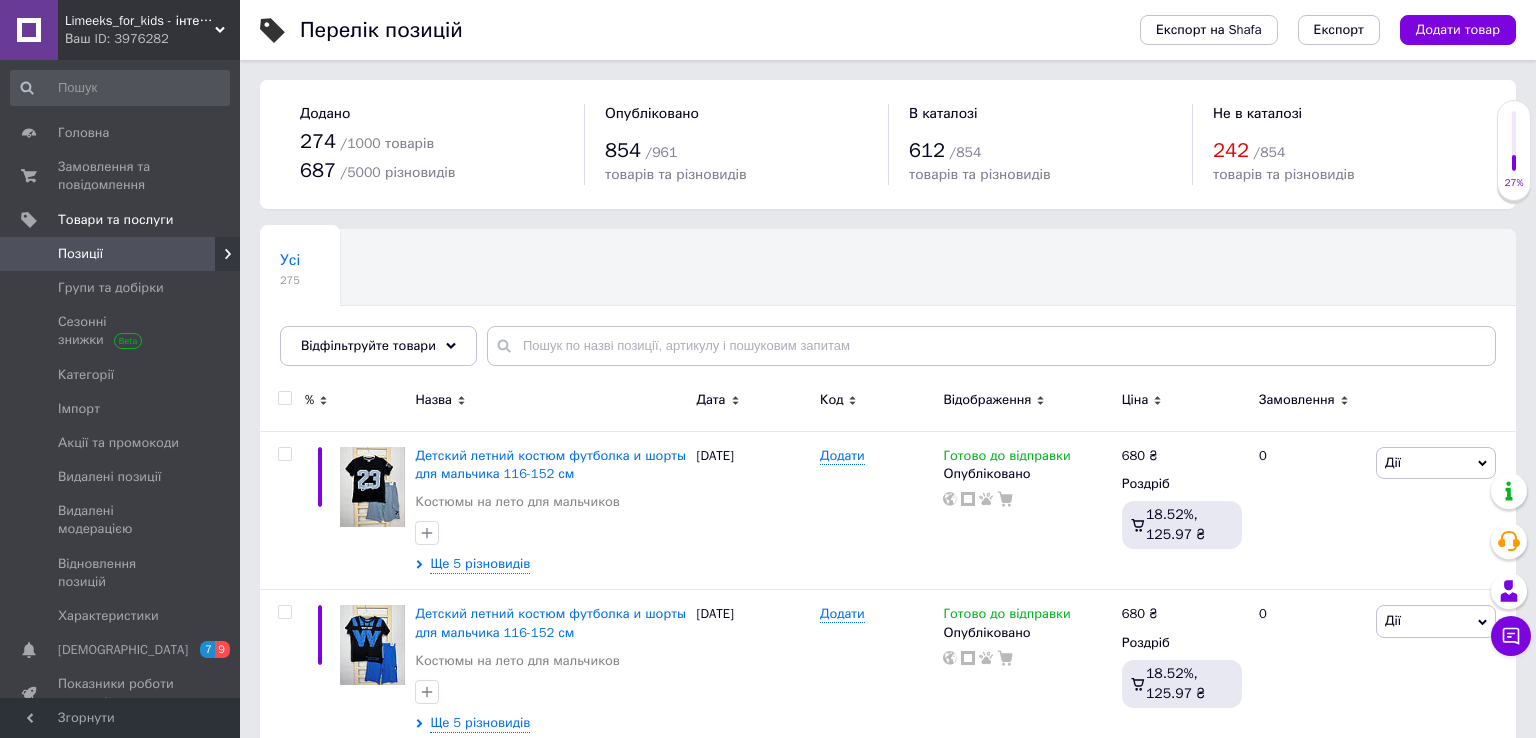 click on "Усі 275 Ok Відфільтровано...  Зберегти" at bounding box center [888, 307] 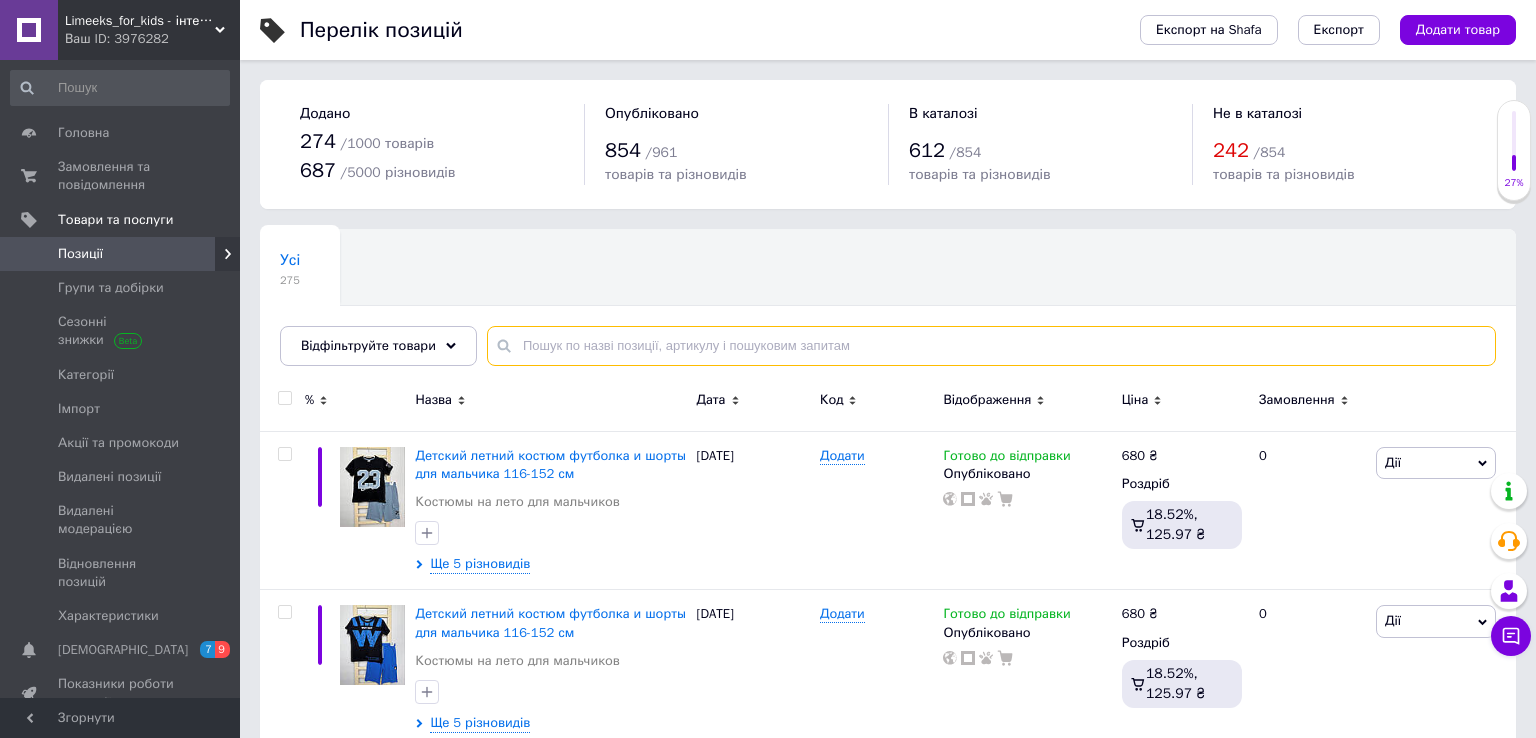 click at bounding box center (991, 346) 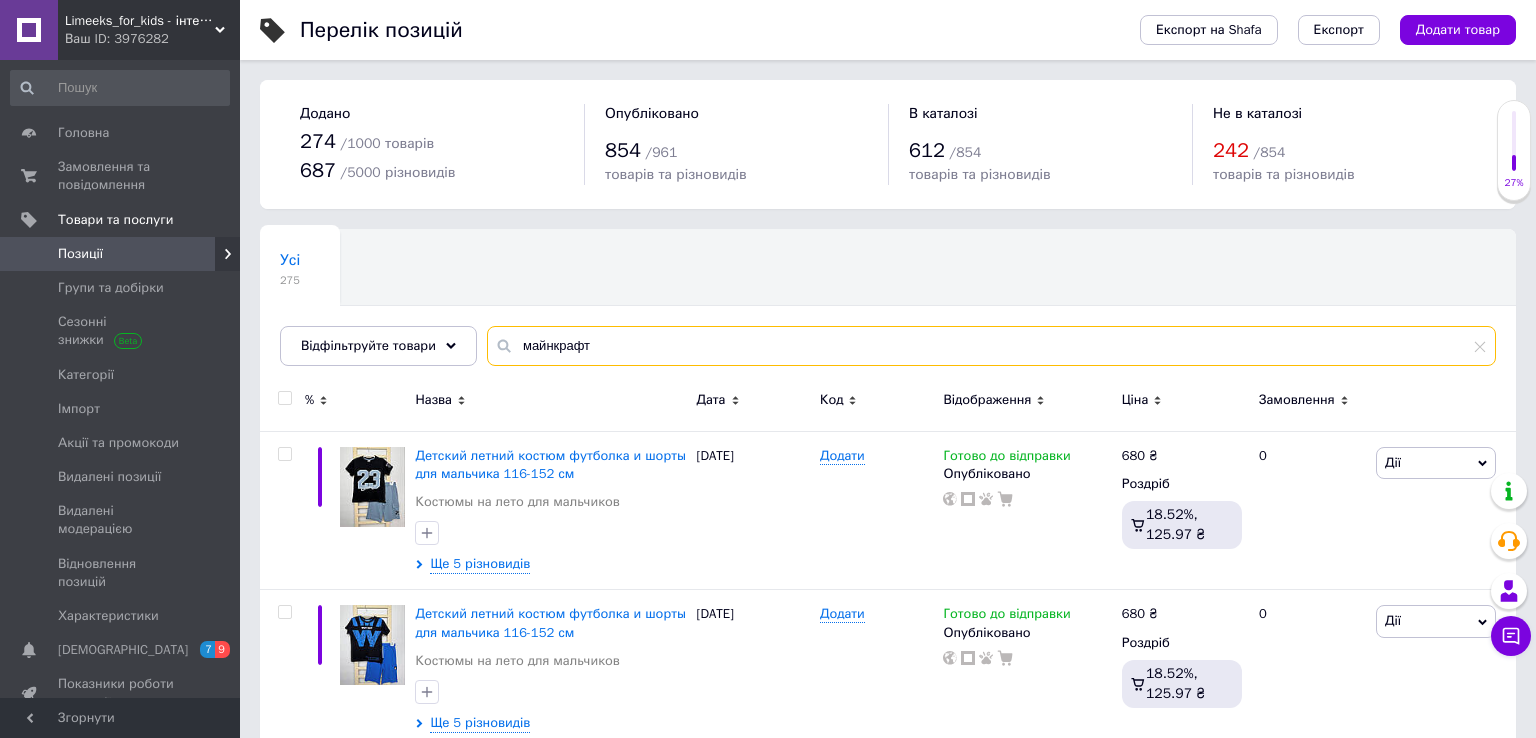 type on "майнкрафт" 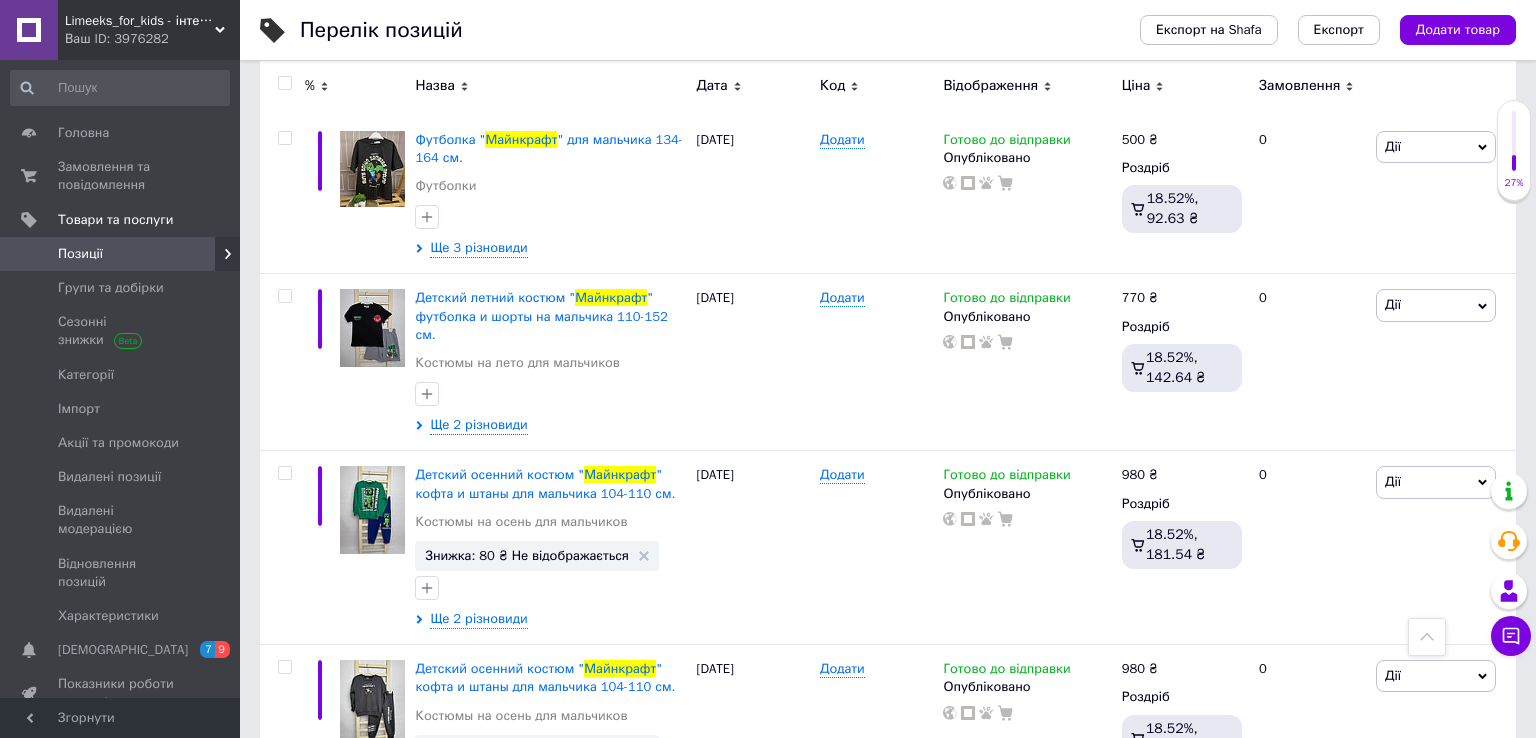 scroll, scrollTop: 844, scrollLeft: 0, axis: vertical 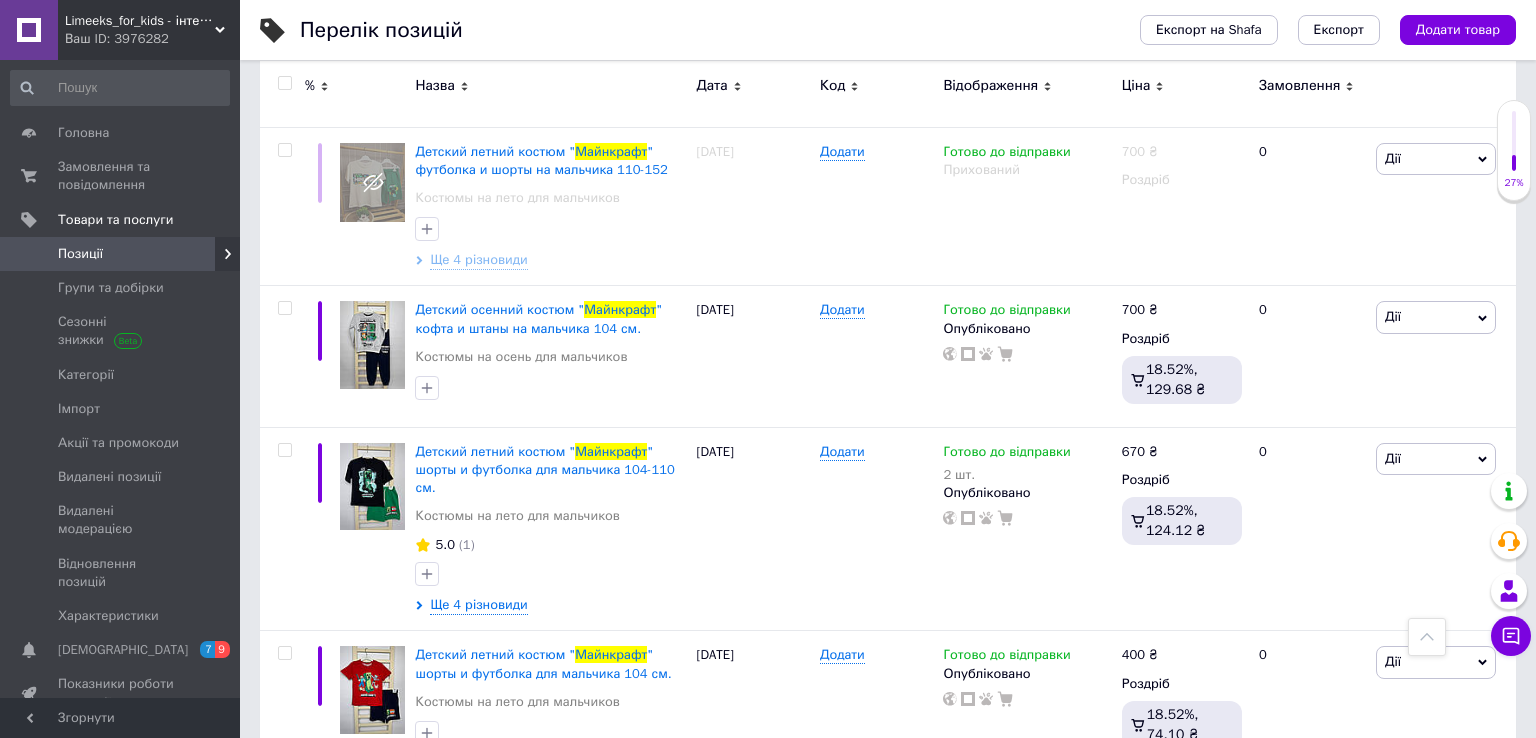 click on "2" at bounding box center [327, 813] 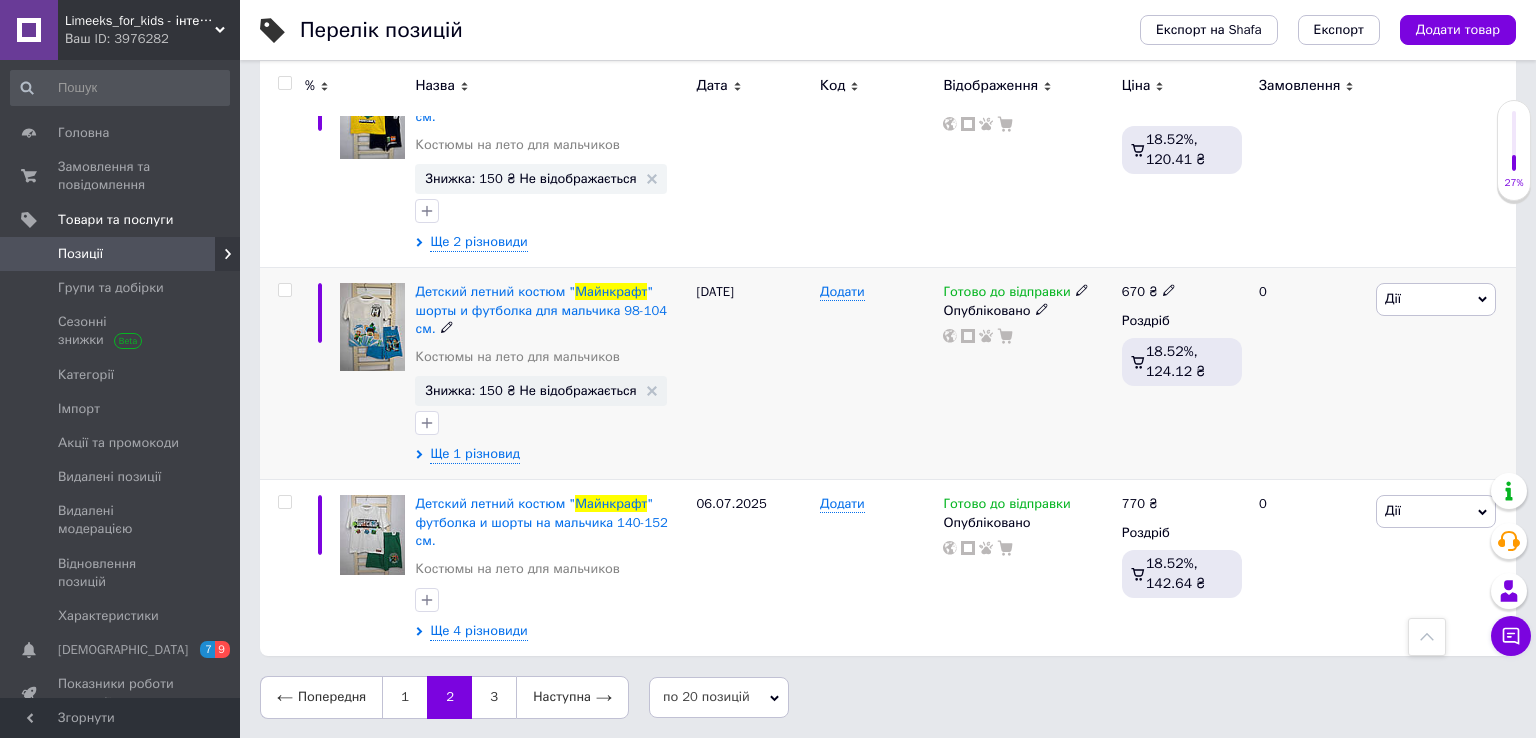 scroll, scrollTop: 3036, scrollLeft: 0, axis: vertical 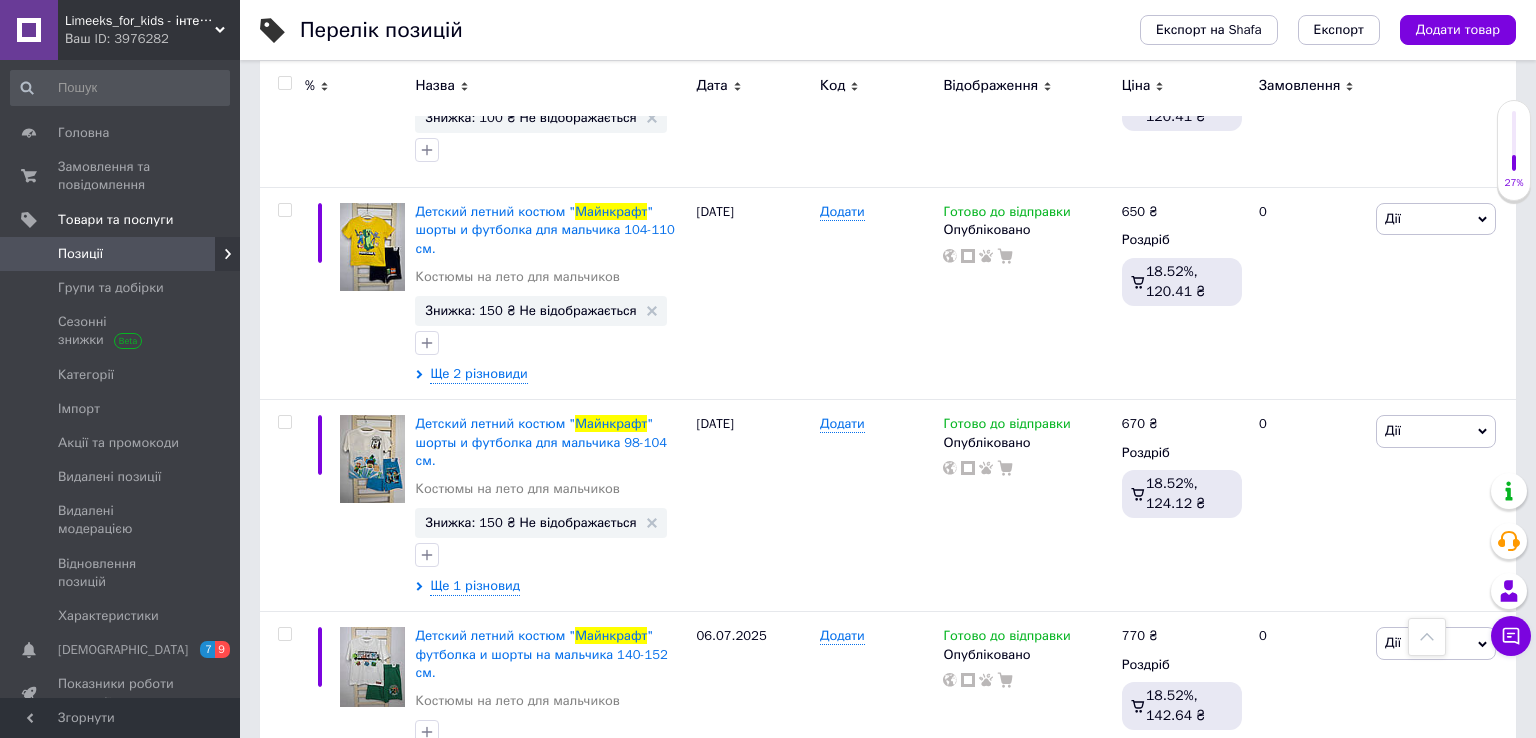 click on "3" at bounding box center [494, 829] 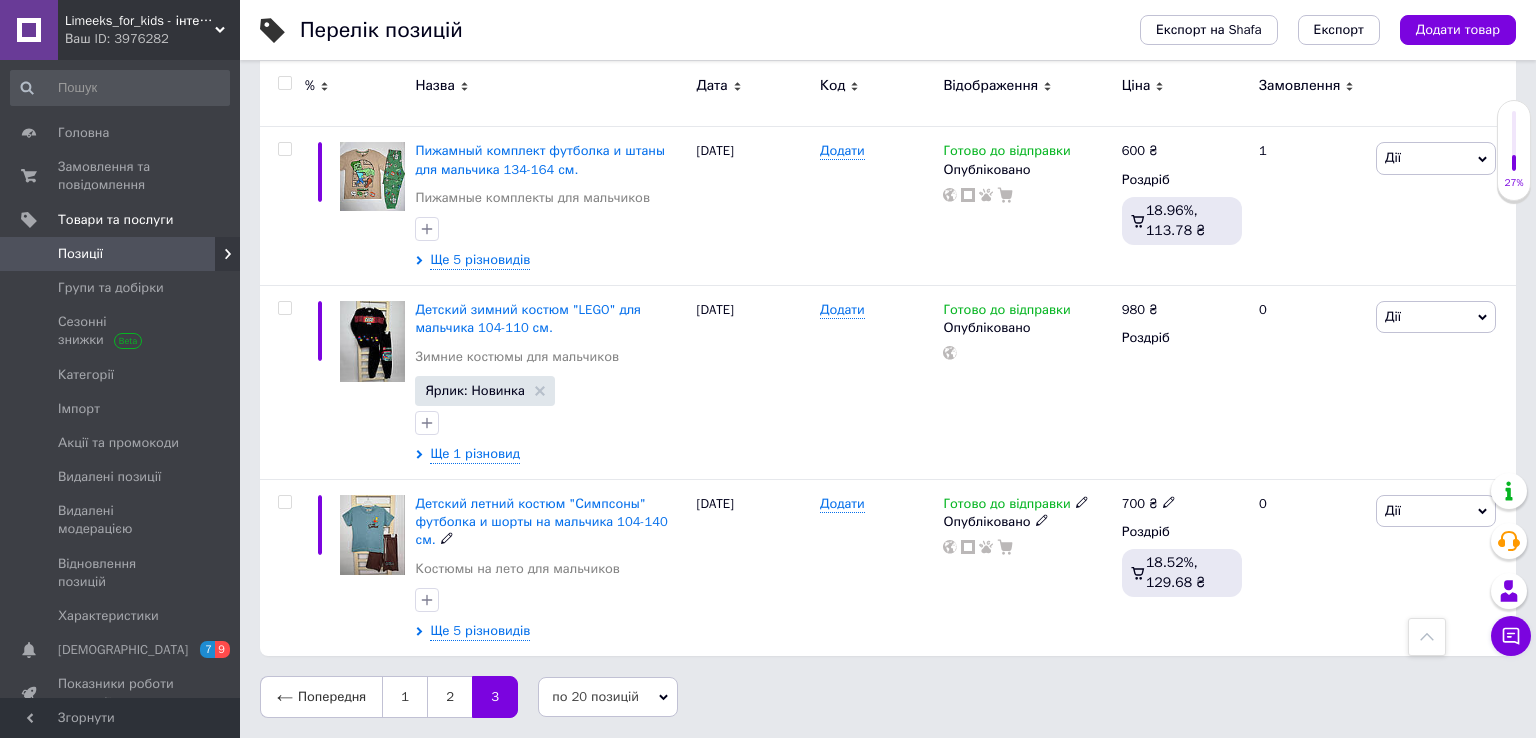 scroll, scrollTop: 2606, scrollLeft: 0, axis: vertical 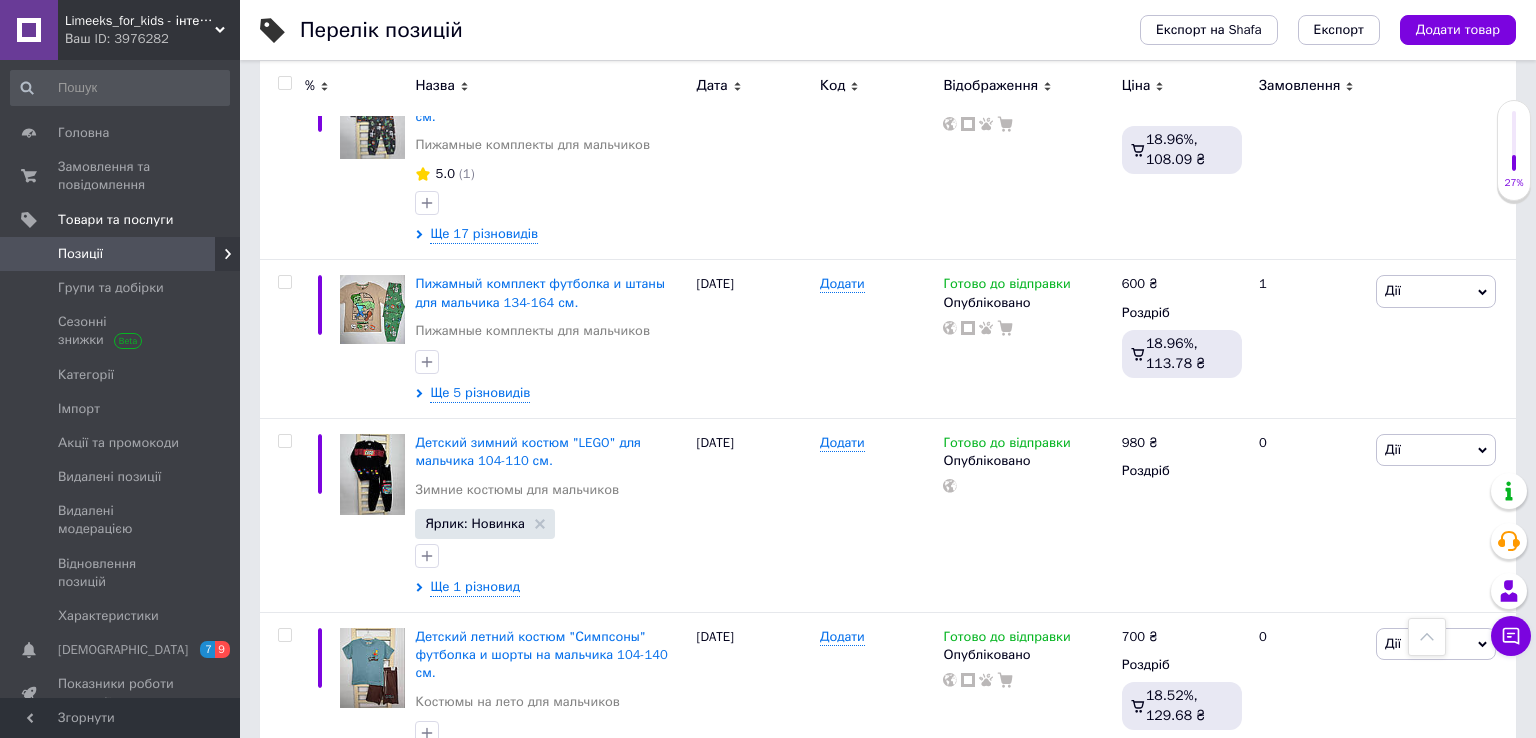 click on "2" at bounding box center (449, 830) 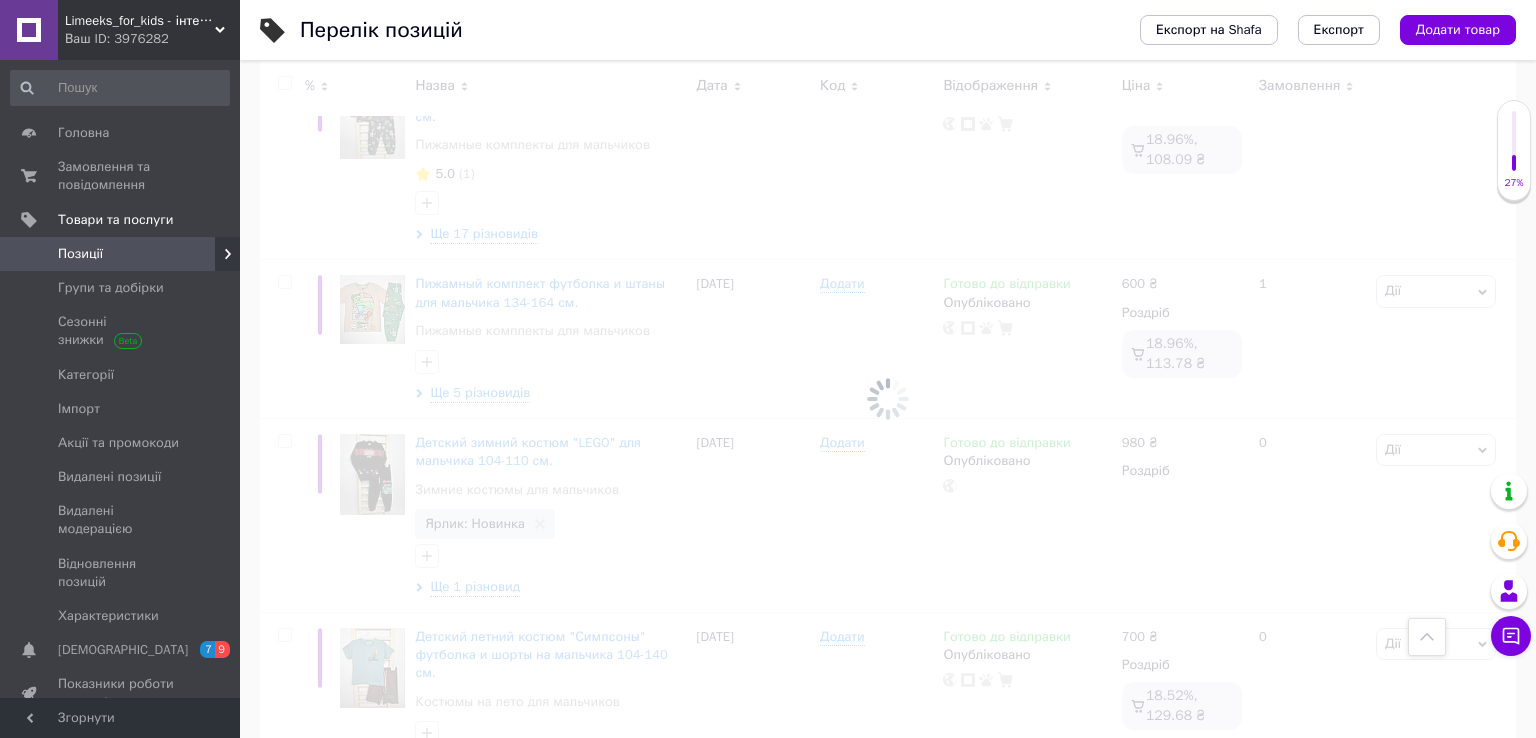 click at bounding box center [888, 399] 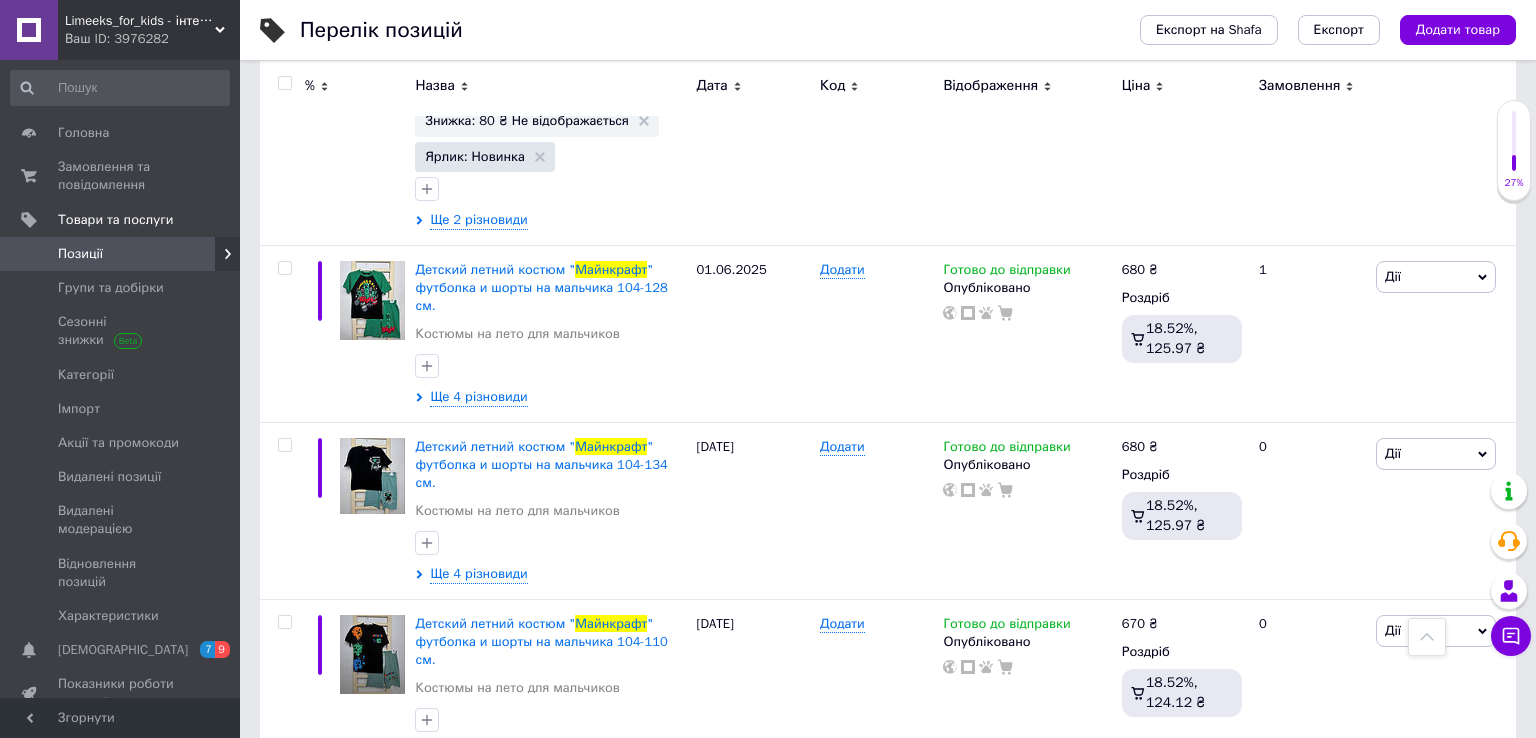 scroll, scrollTop: 3112, scrollLeft: 0, axis: vertical 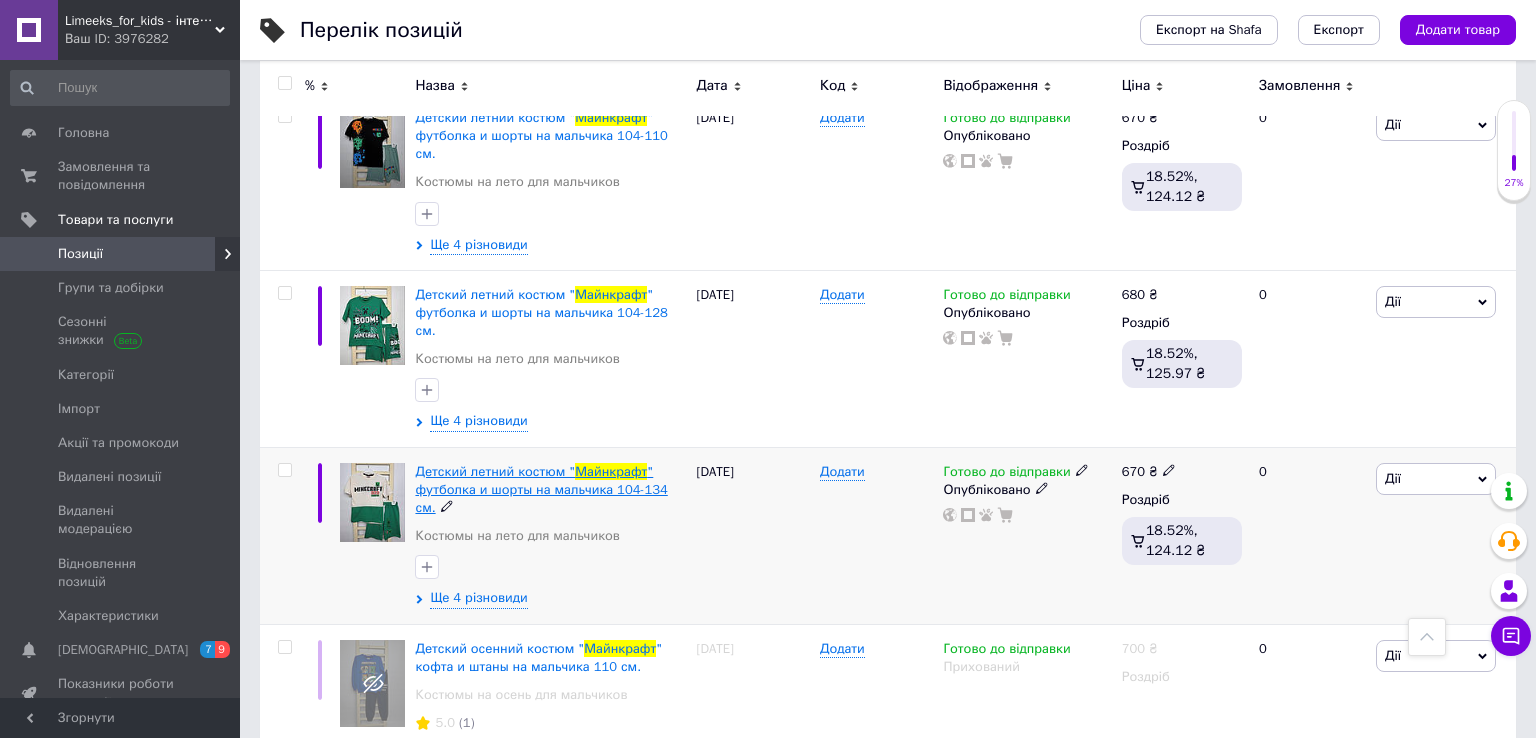 click on "Детский летний костюм "" at bounding box center [495, 471] 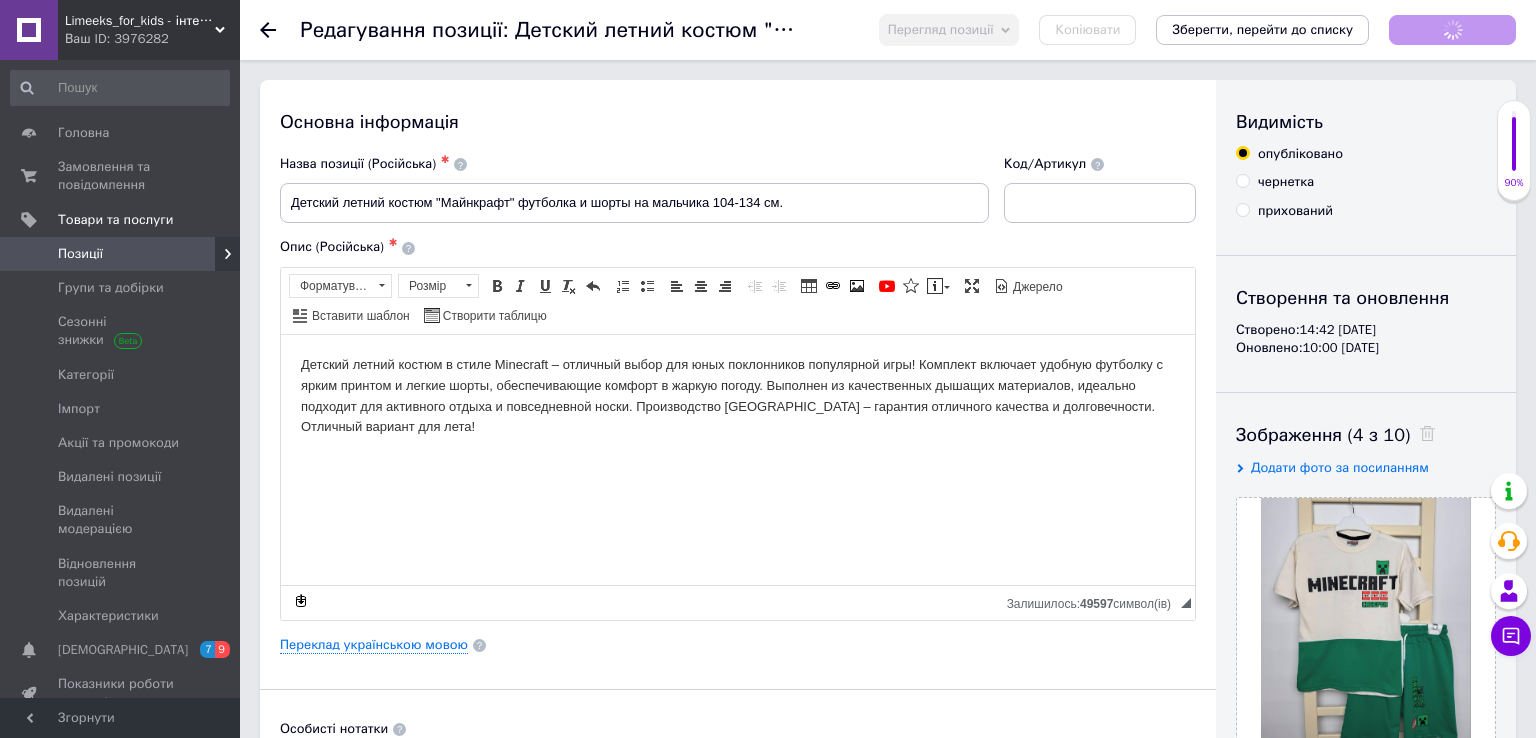 scroll, scrollTop: 0, scrollLeft: 0, axis: both 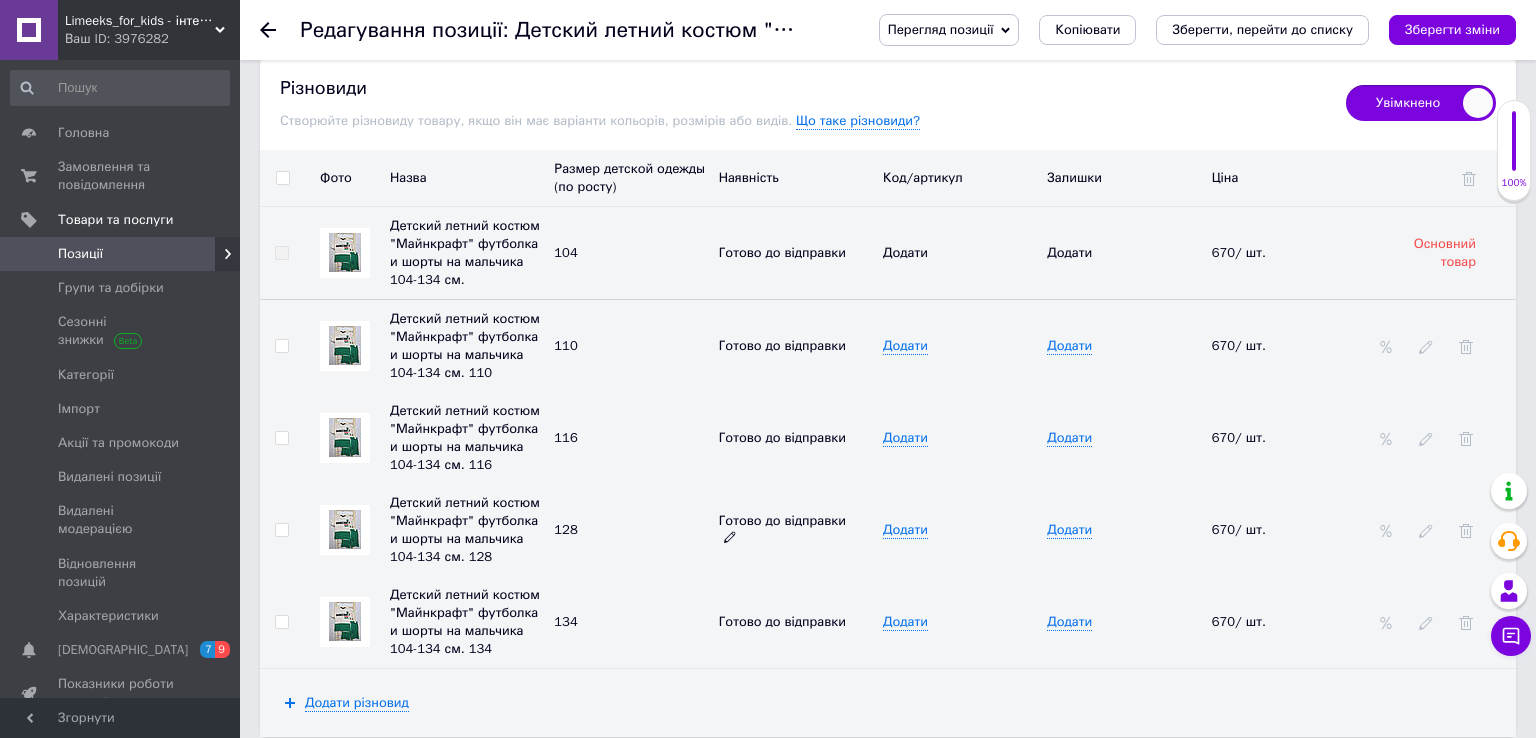click 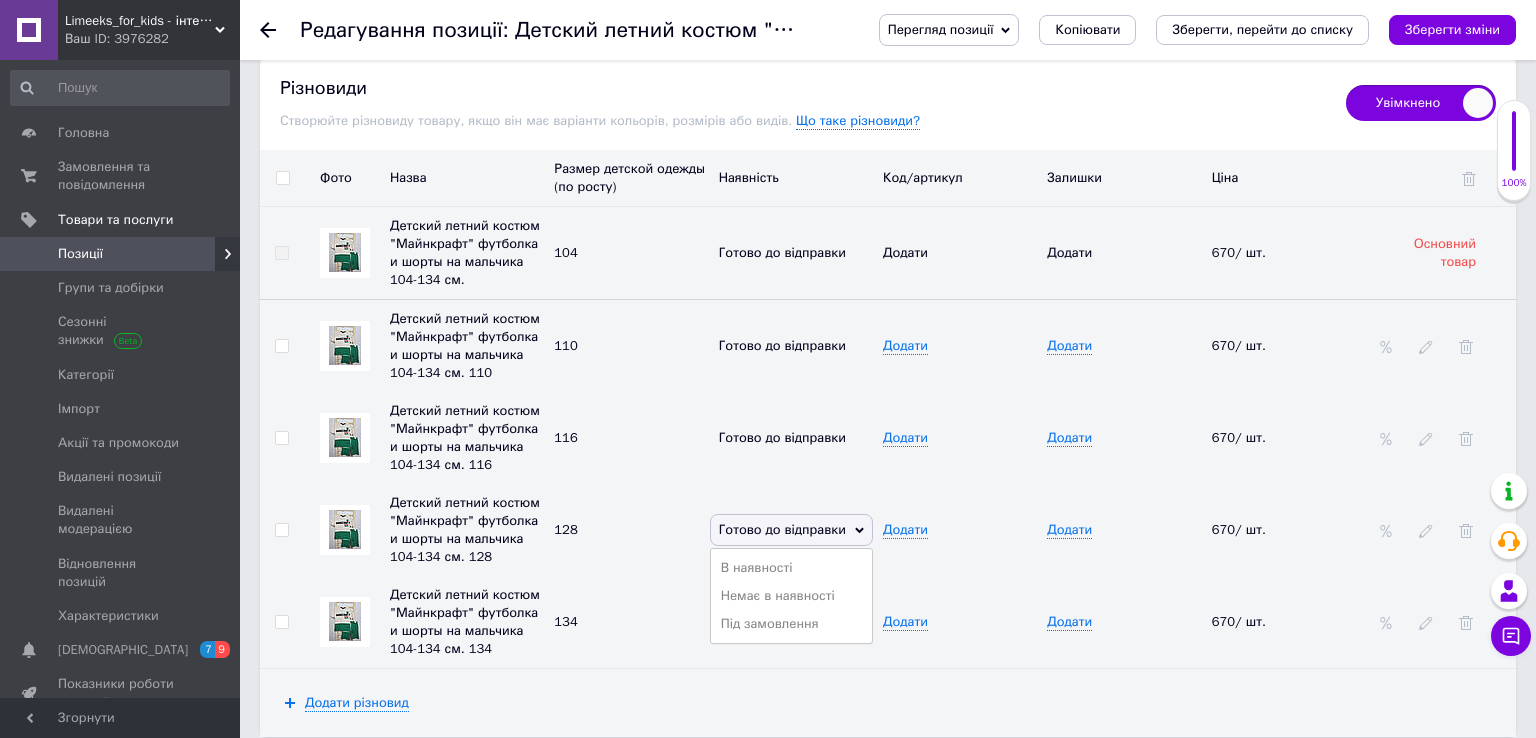 click on "Немає в наявності" at bounding box center [791, 596] 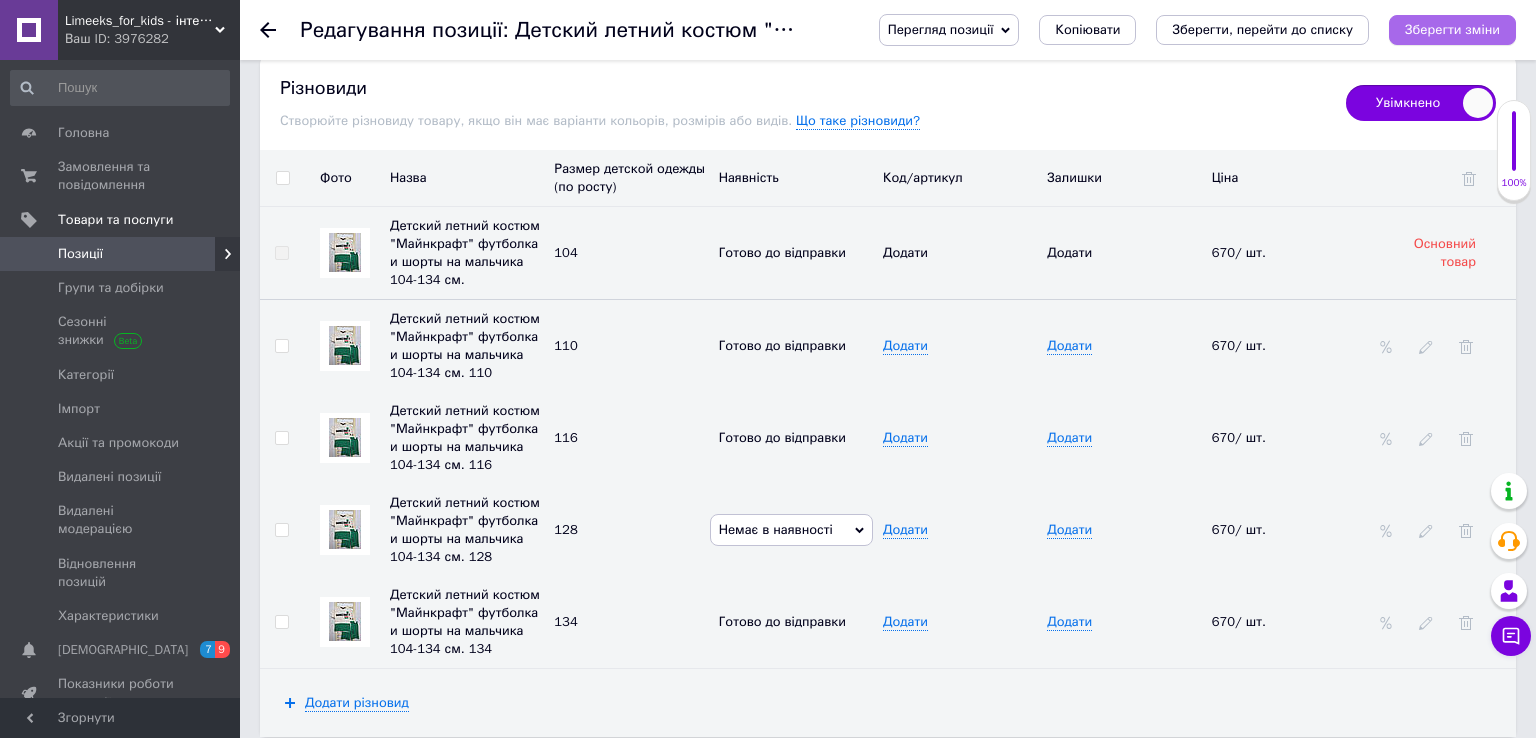 click on "Зберегти зміни" at bounding box center [1452, 30] 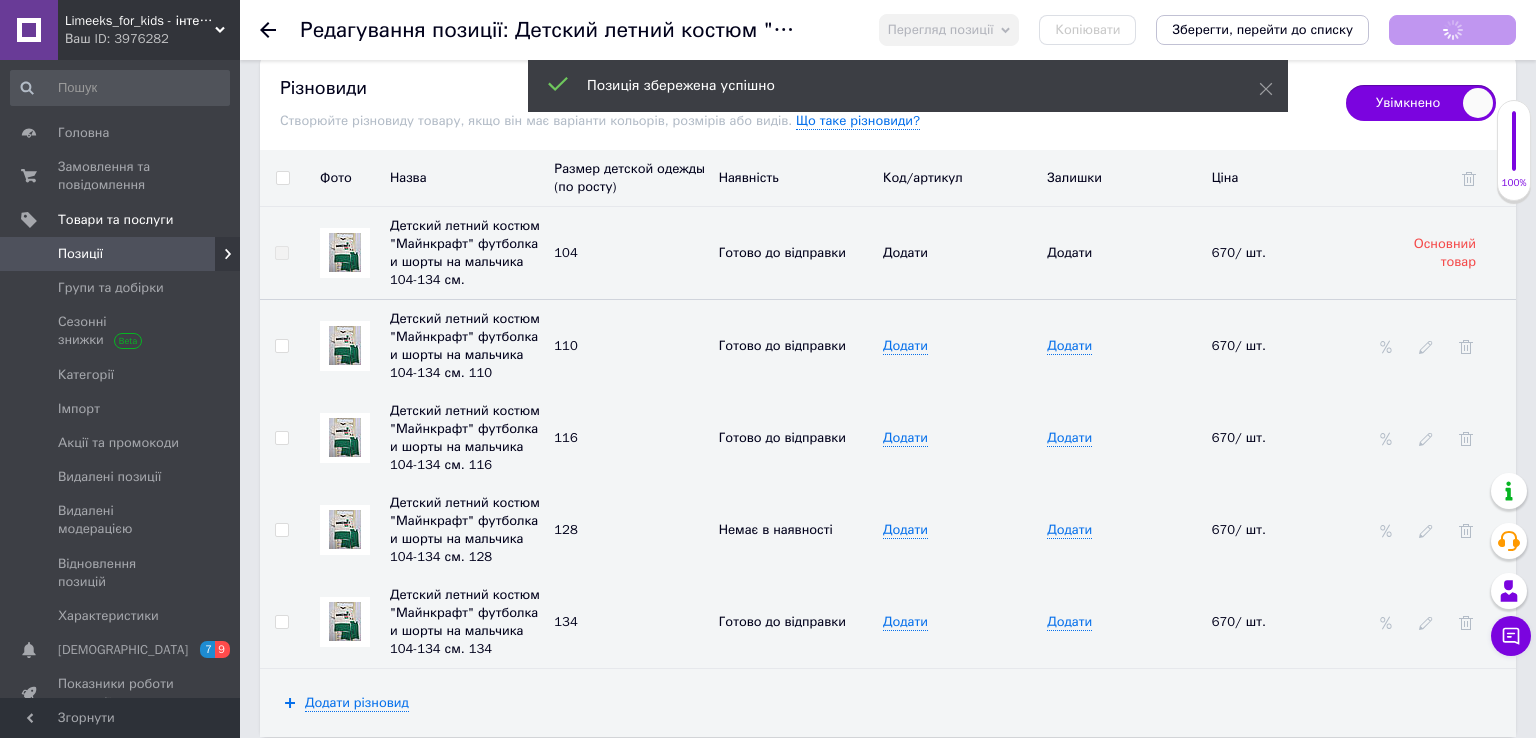 click on "Позиції" at bounding box center (121, 254) 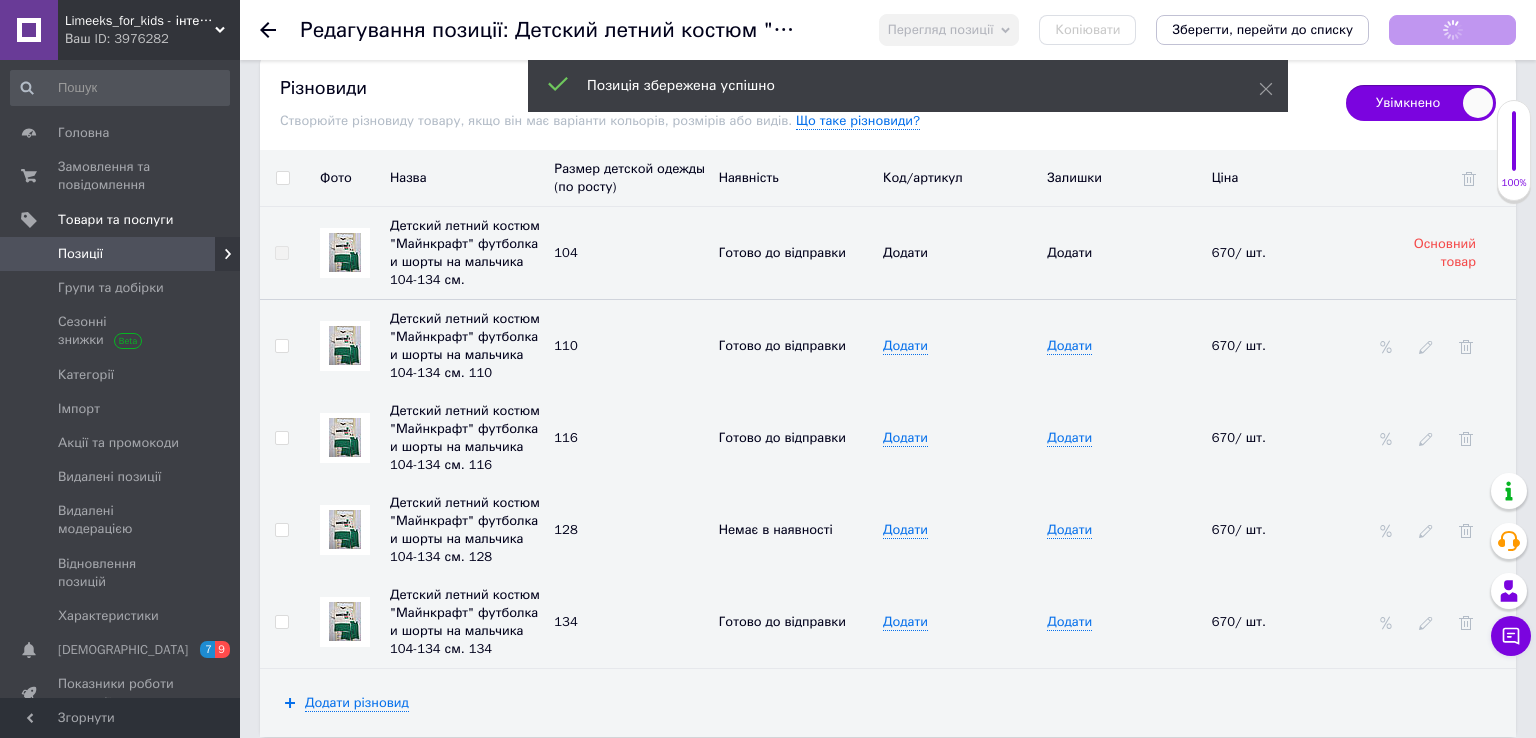 scroll, scrollTop: 0, scrollLeft: 0, axis: both 